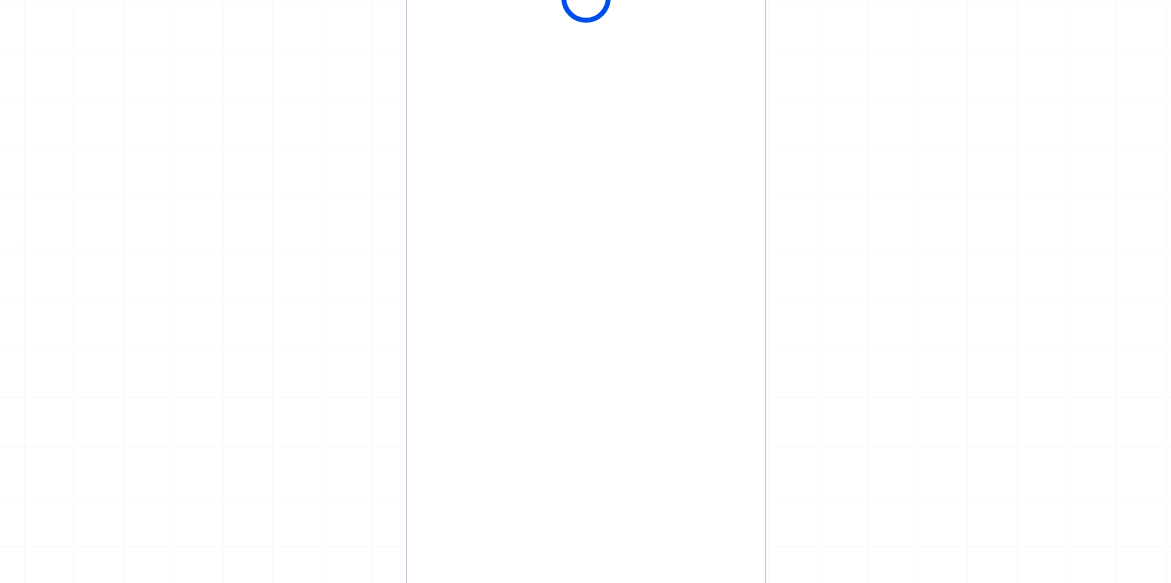scroll, scrollTop: 0, scrollLeft: 0, axis: both 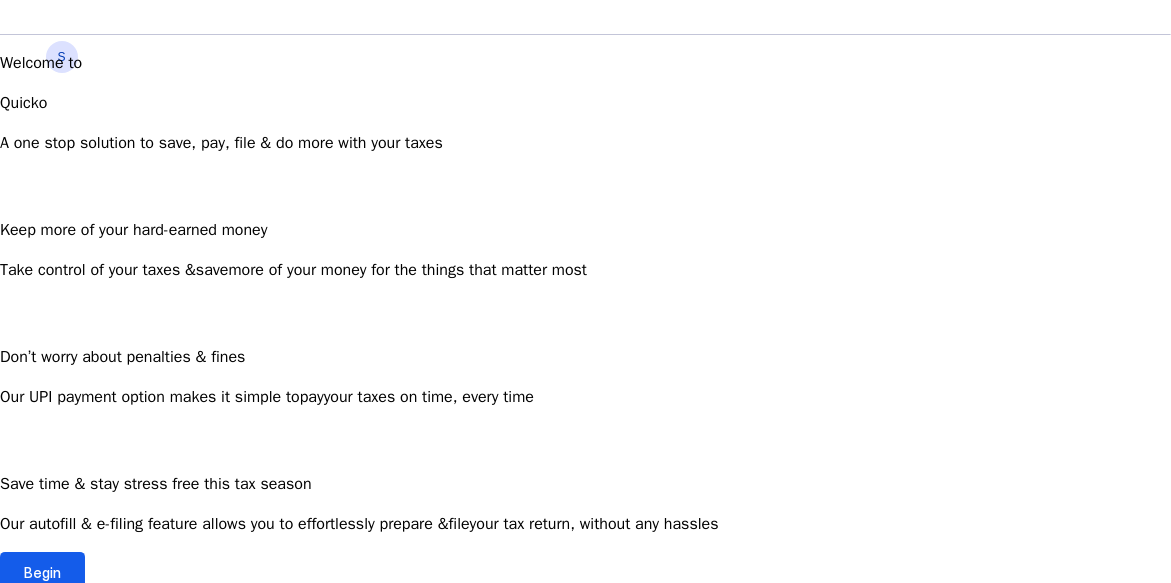 click on "Begin" at bounding box center [42, 572] 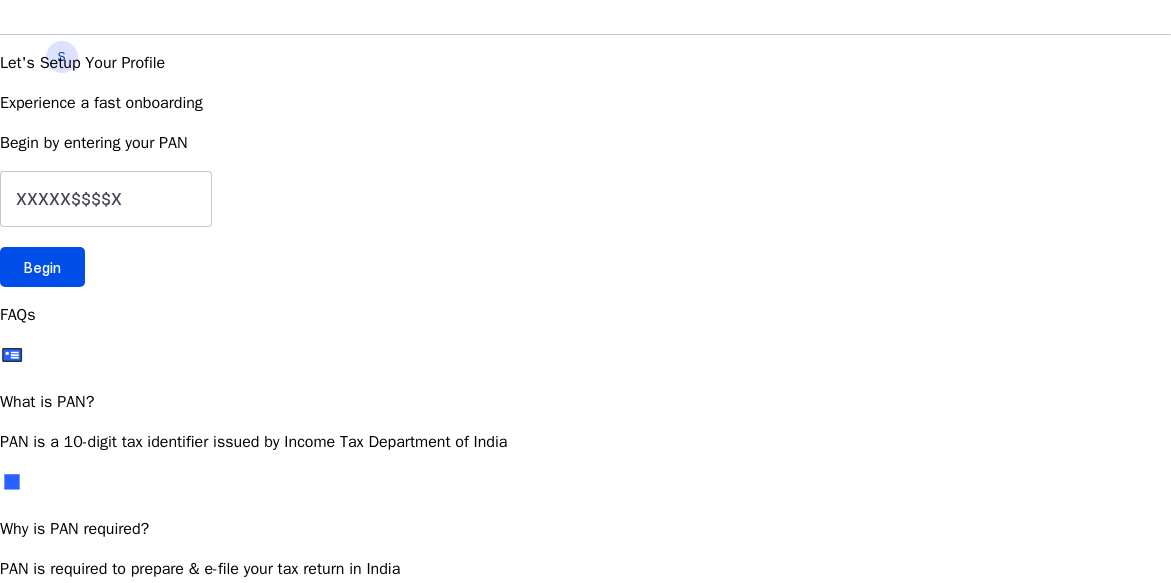 scroll, scrollTop: 0, scrollLeft: 0, axis: both 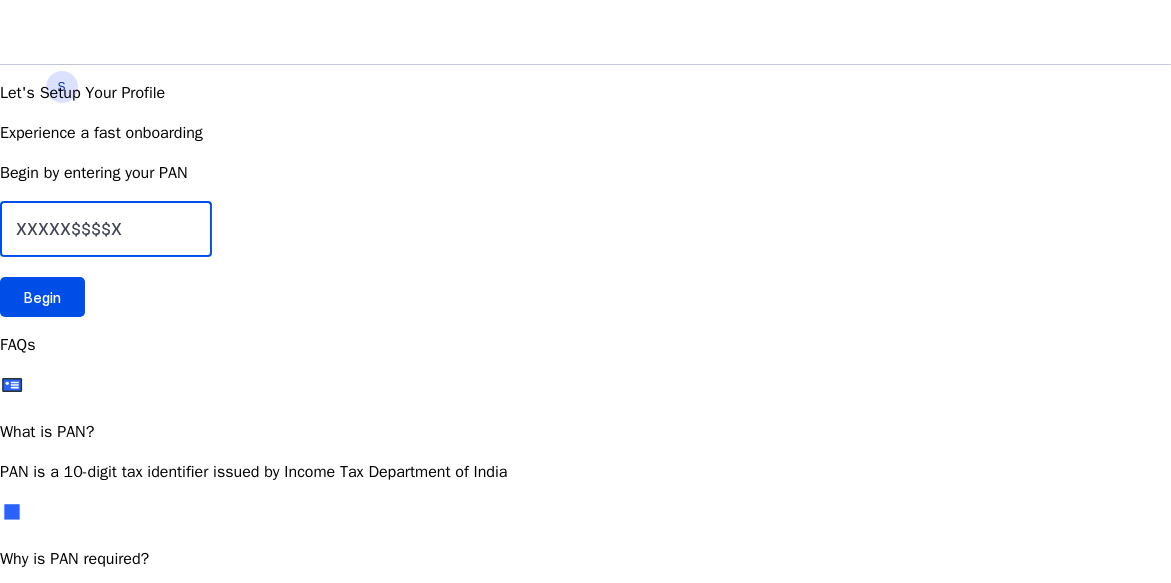 click at bounding box center [106, 229] 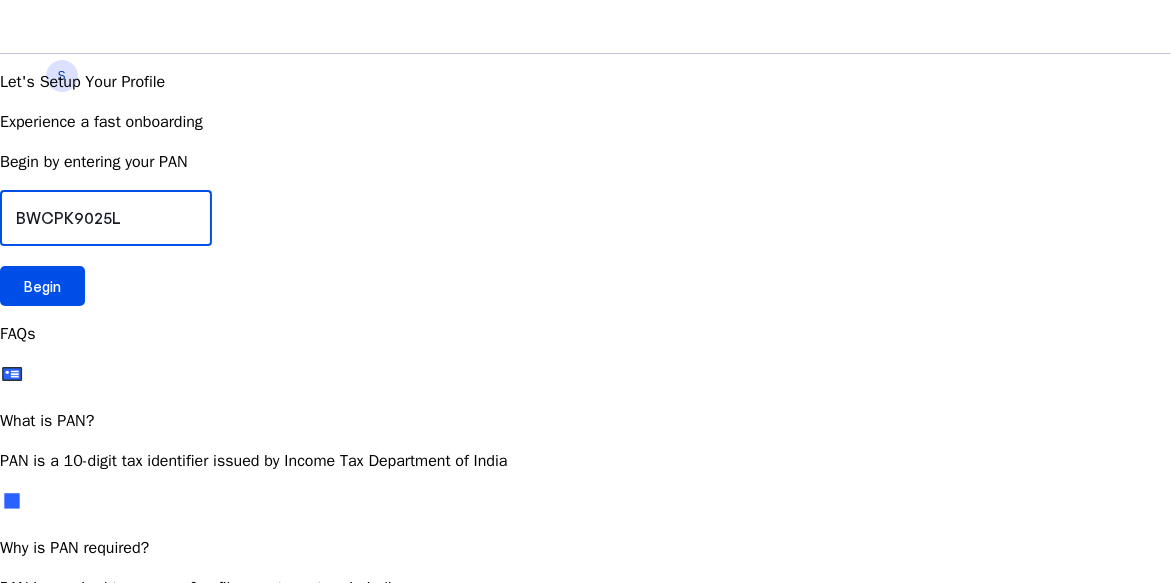 scroll, scrollTop: 13, scrollLeft: 0, axis: vertical 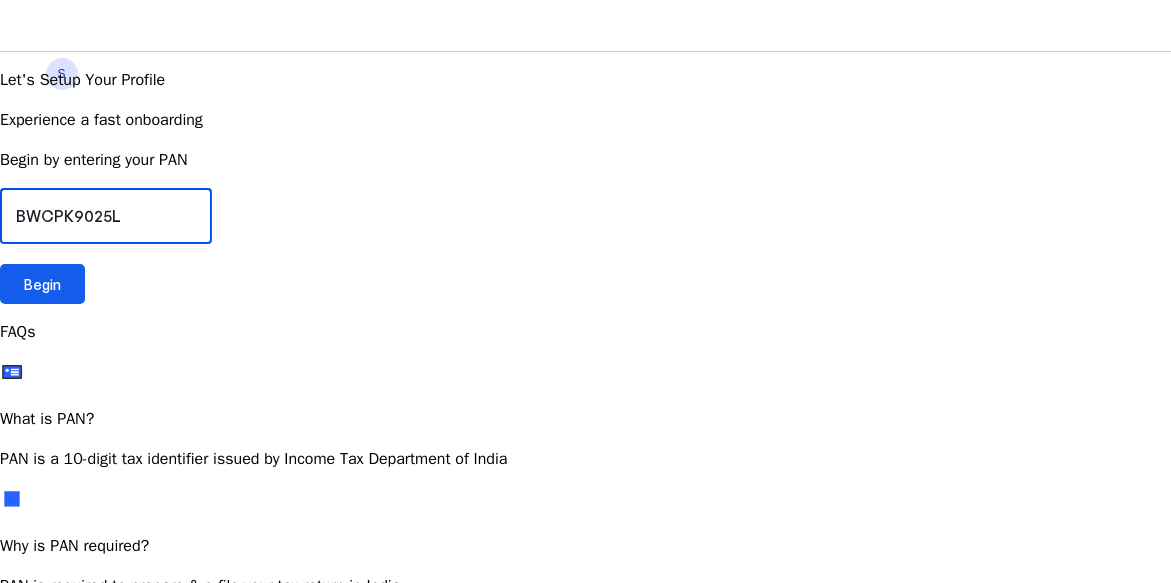 type on "BWCPK9025L" 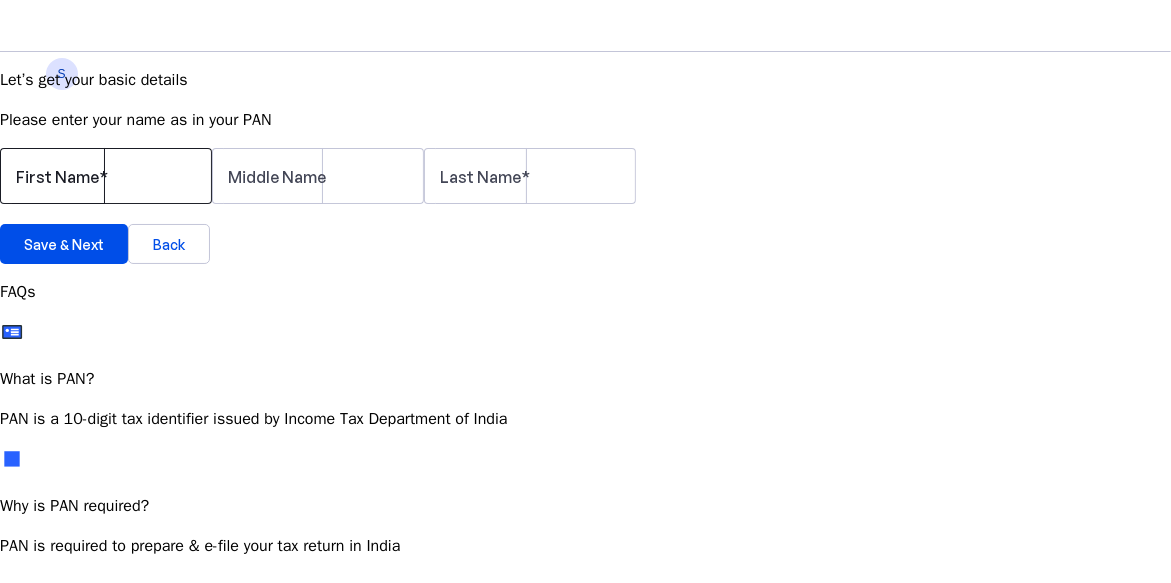 click on "First Name" at bounding box center [106, 176] 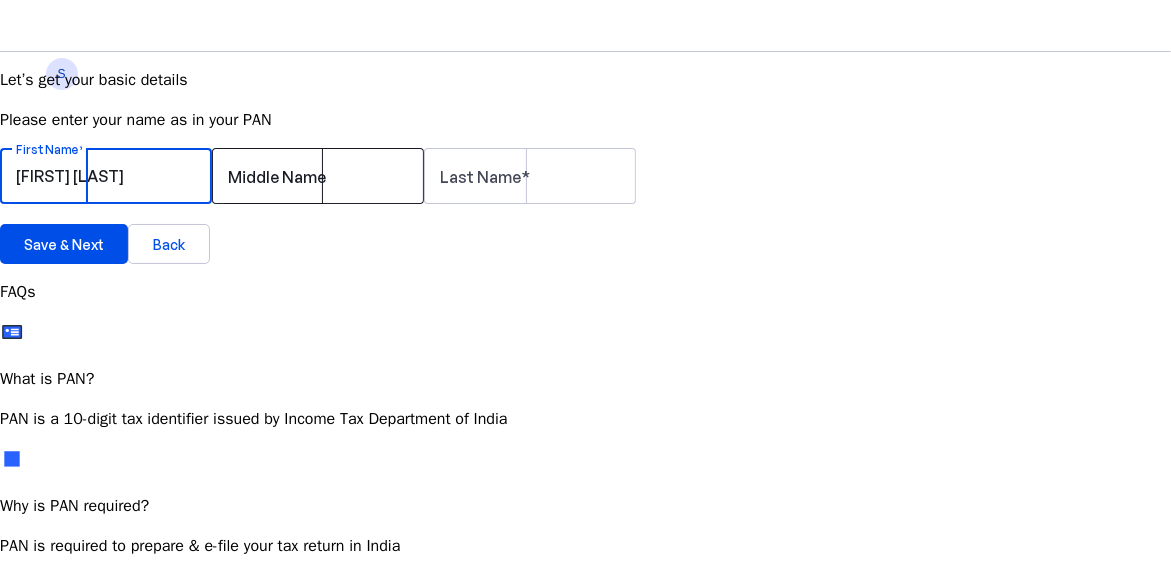 click on "Middle Name" at bounding box center (277, 177) 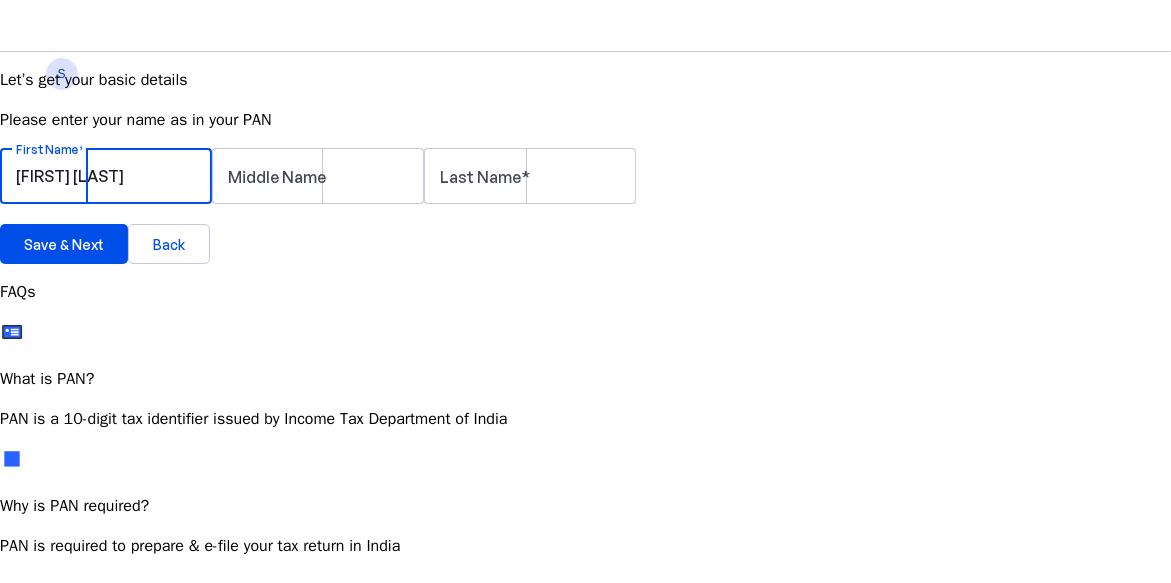 drag, startPoint x: 114, startPoint y: 296, endPoint x: 276, endPoint y: 287, distance: 162.2498 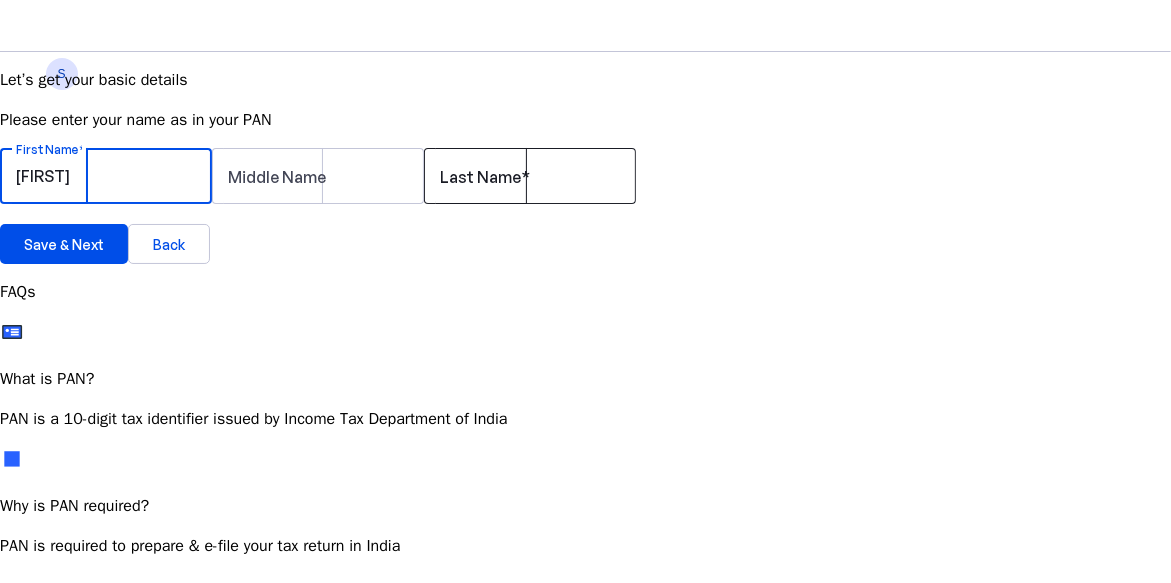 type on "[FIRST]" 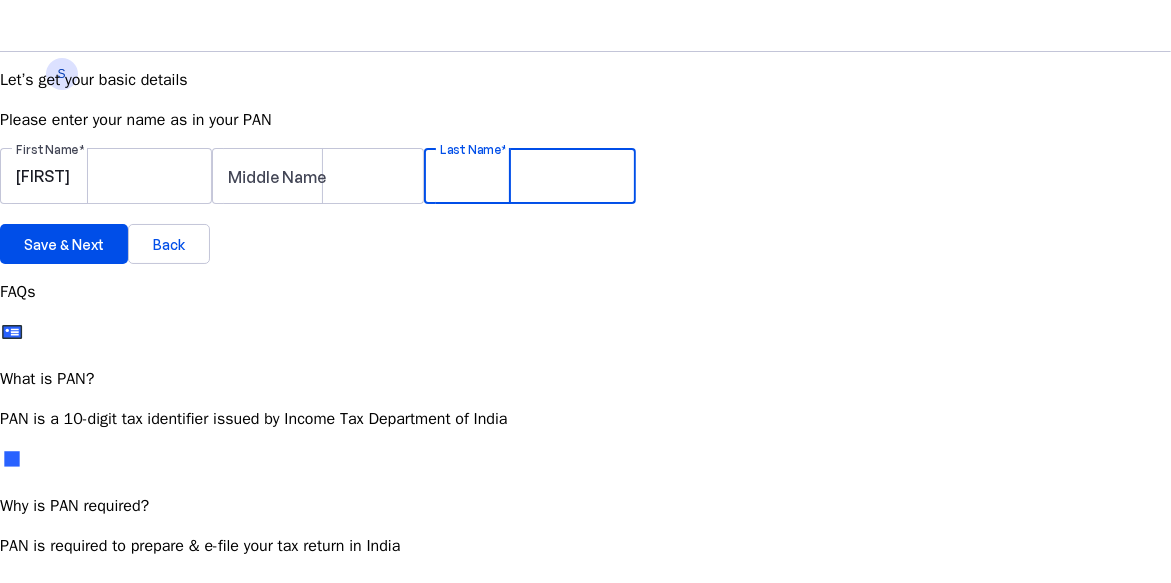 click on "Last Name" at bounding box center (530, 176) 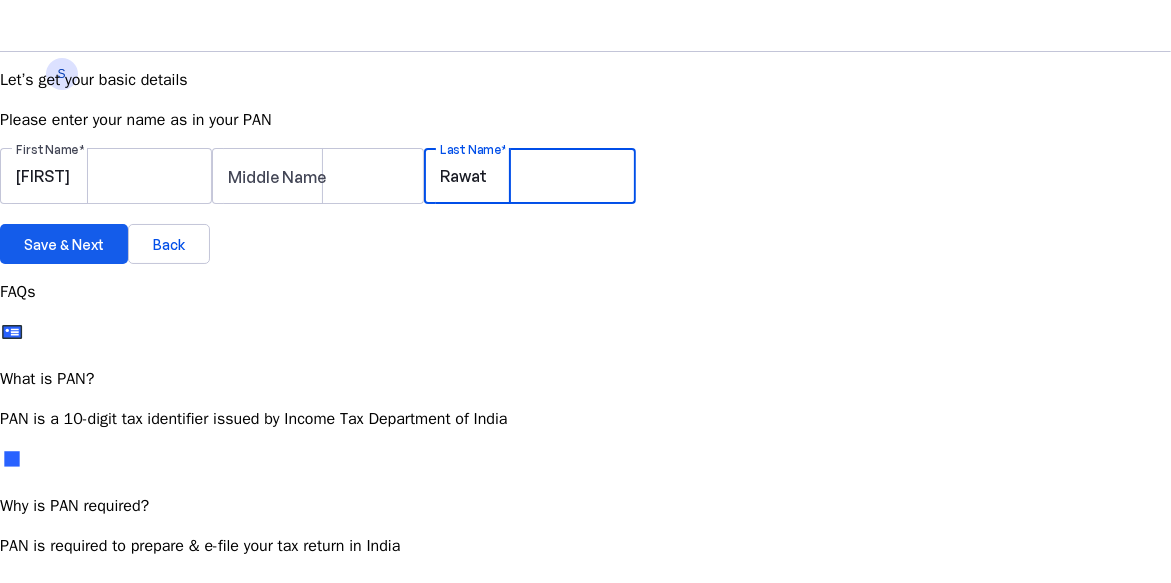 type on "Rawat" 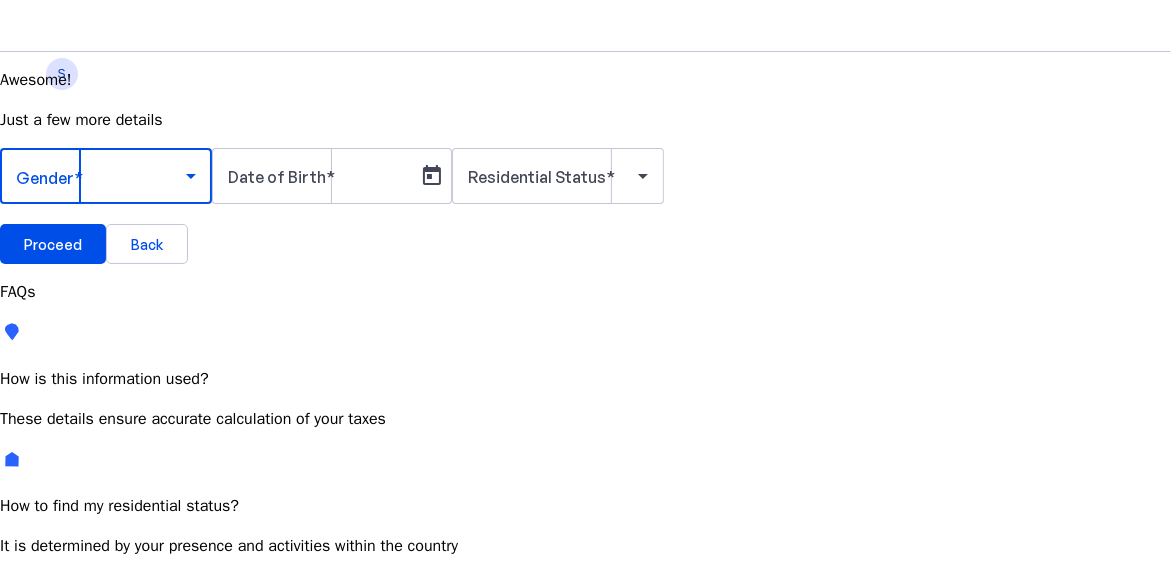 click at bounding box center [101, 176] 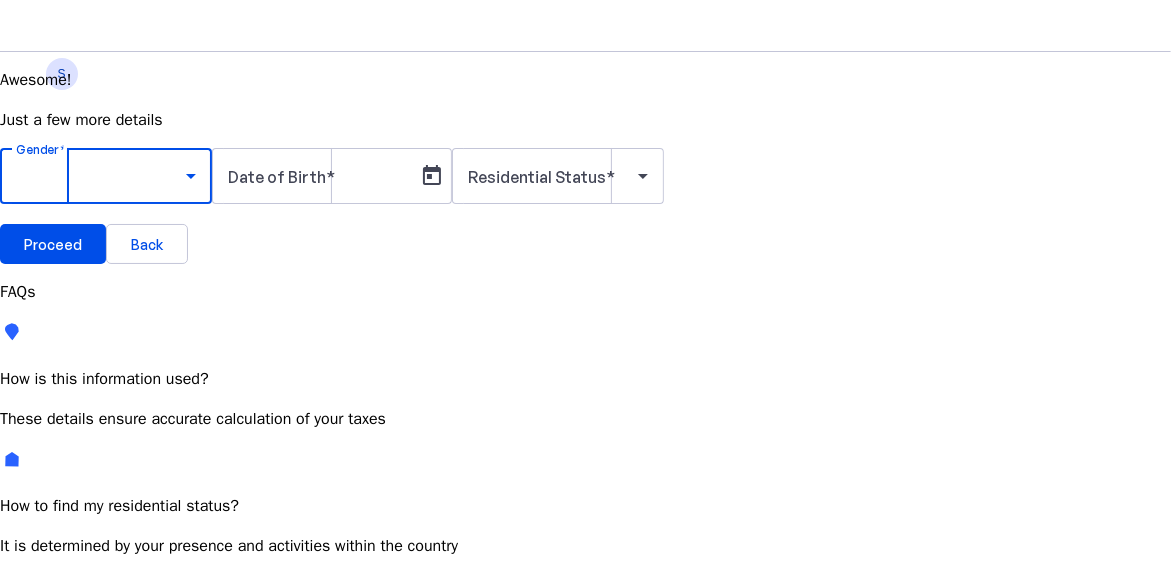 click on "Female" at bounding box center [43, 782] 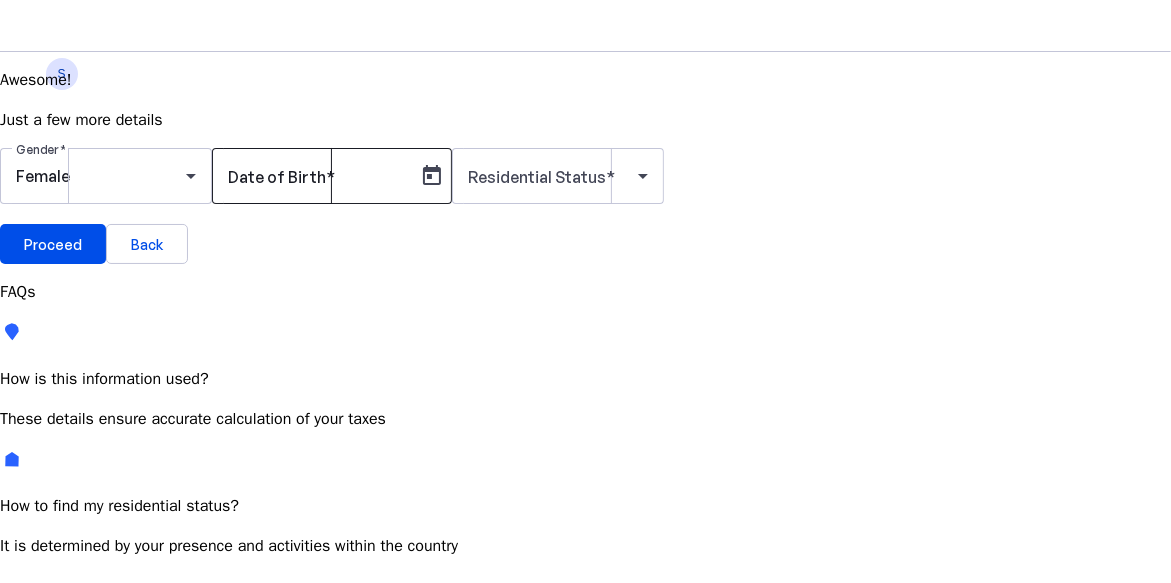 click on "Date of Birth" at bounding box center [277, 177] 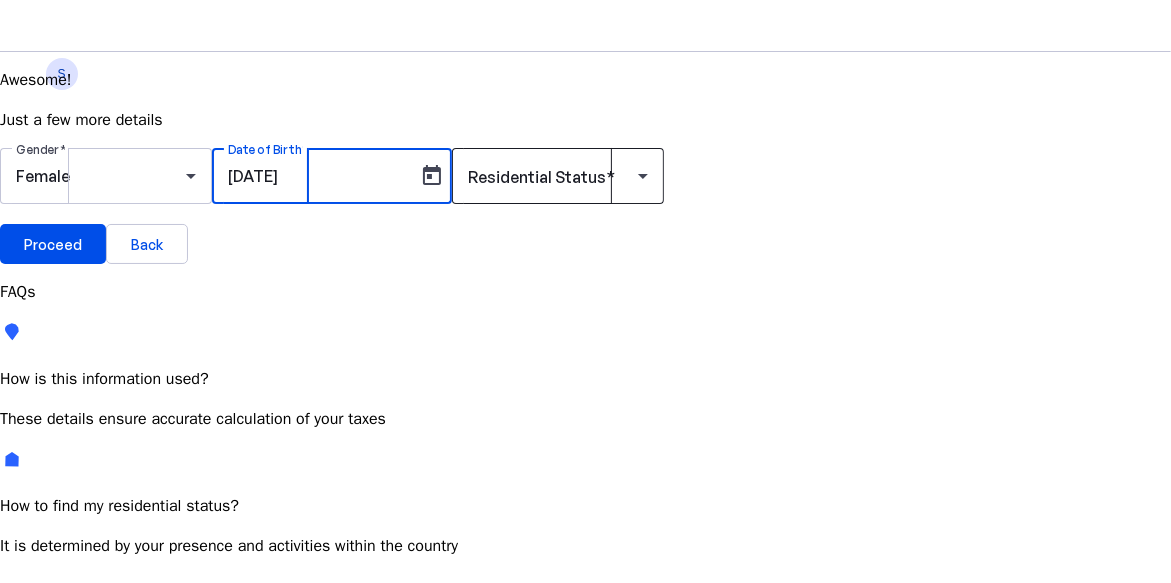 type on "[DATE]" 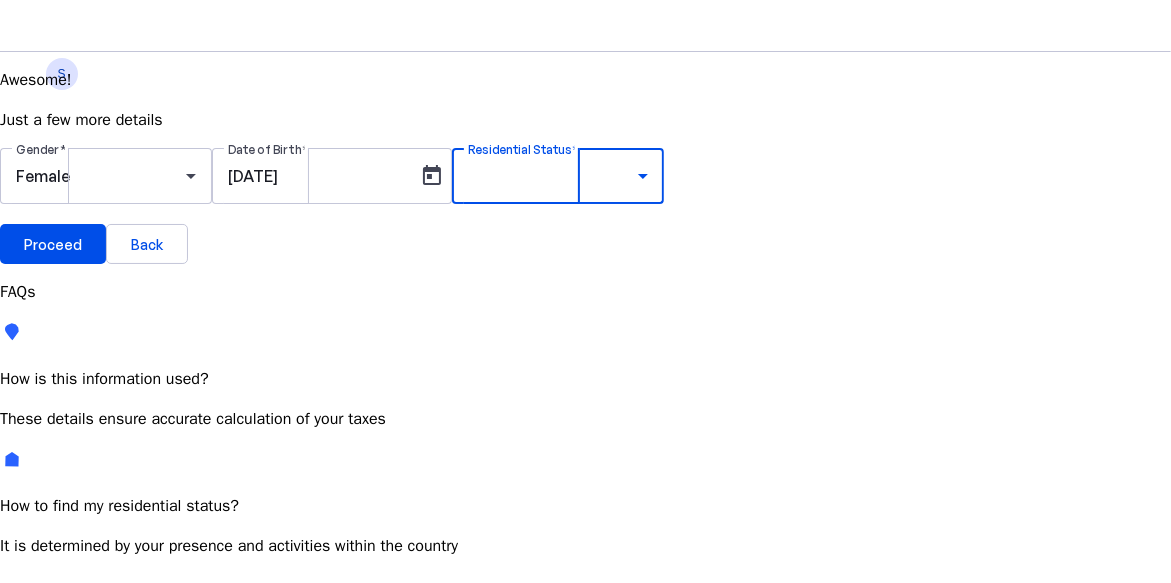 click on "Resident" at bounding box center (72, 735) 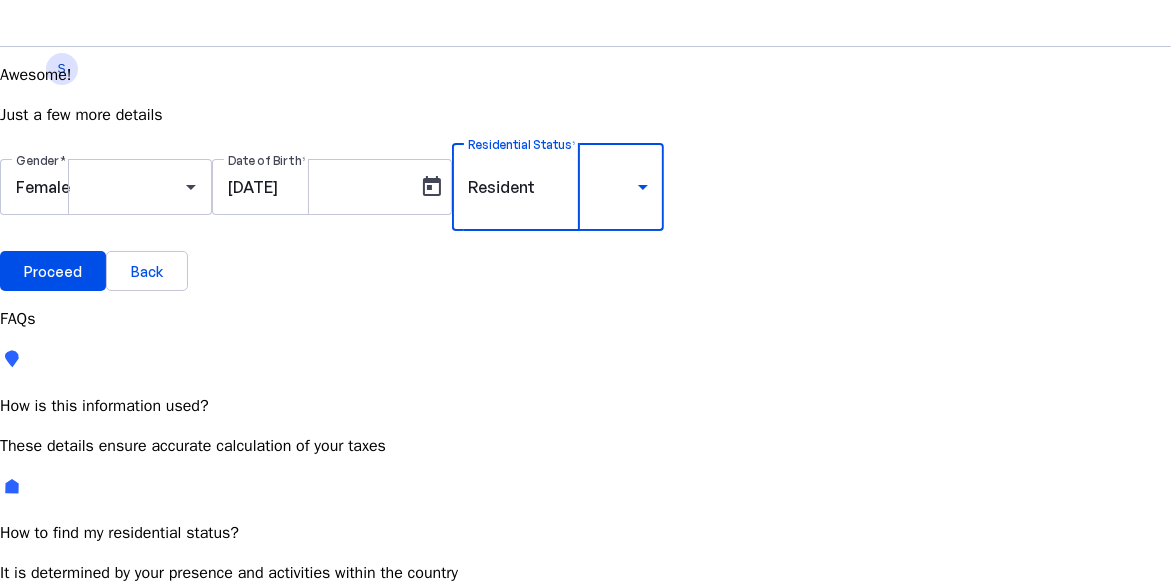 scroll, scrollTop: 19, scrollLeft: 0, axis: vertical 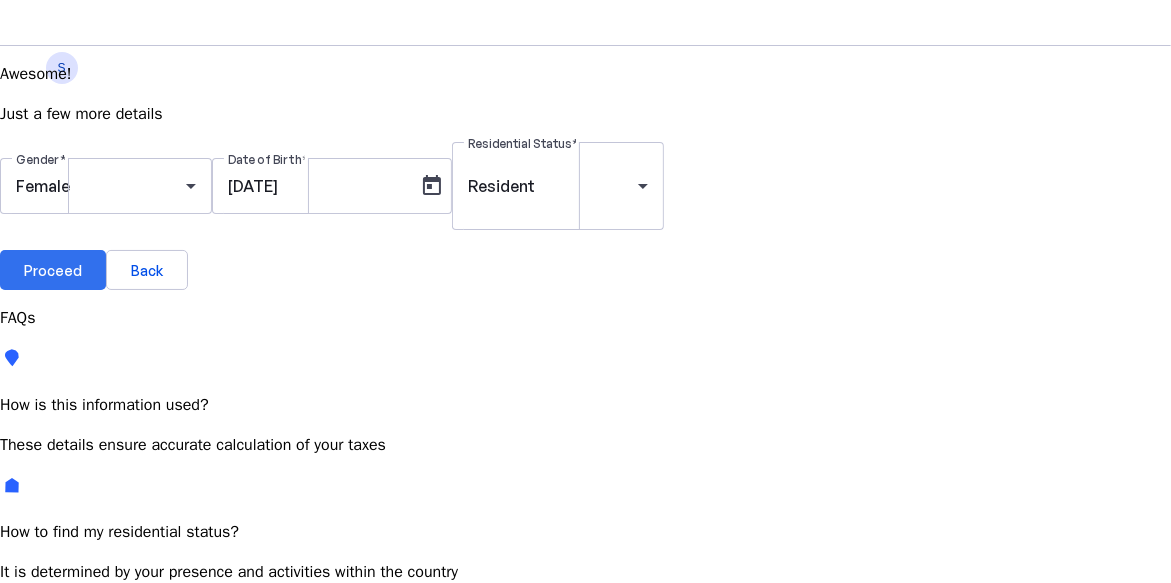 click on "Proceed" at bounding box center [53, 270] 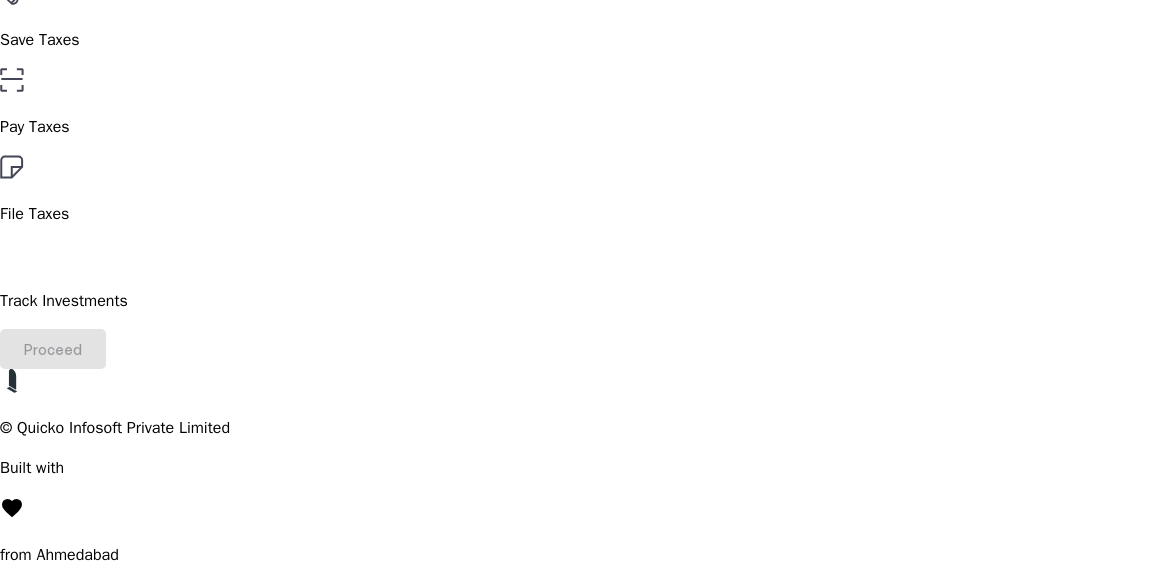scroll, scrollTop: 200, scrollLeft: 0, axis: vertical 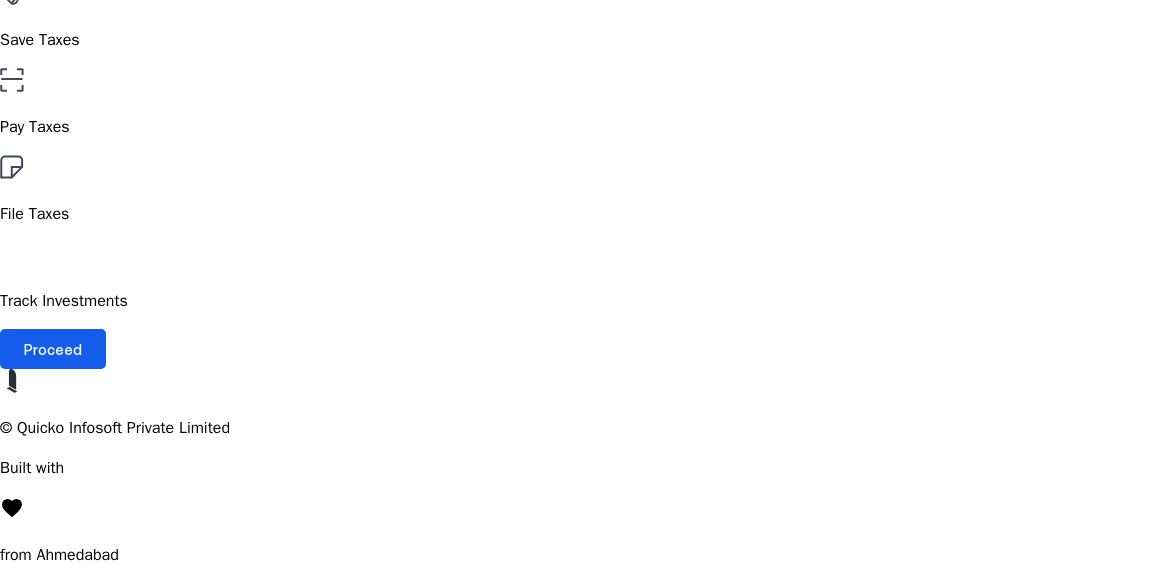 click at bounding box center (53, 349) 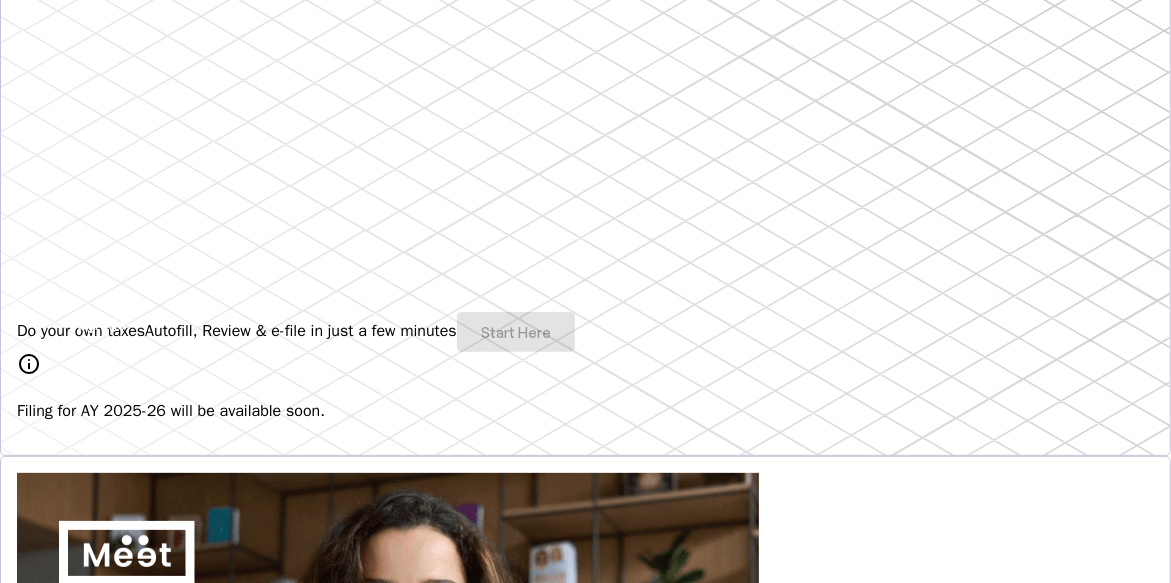 scroll, scrollTop: 300, scrollLeft: 0, axis: vertical 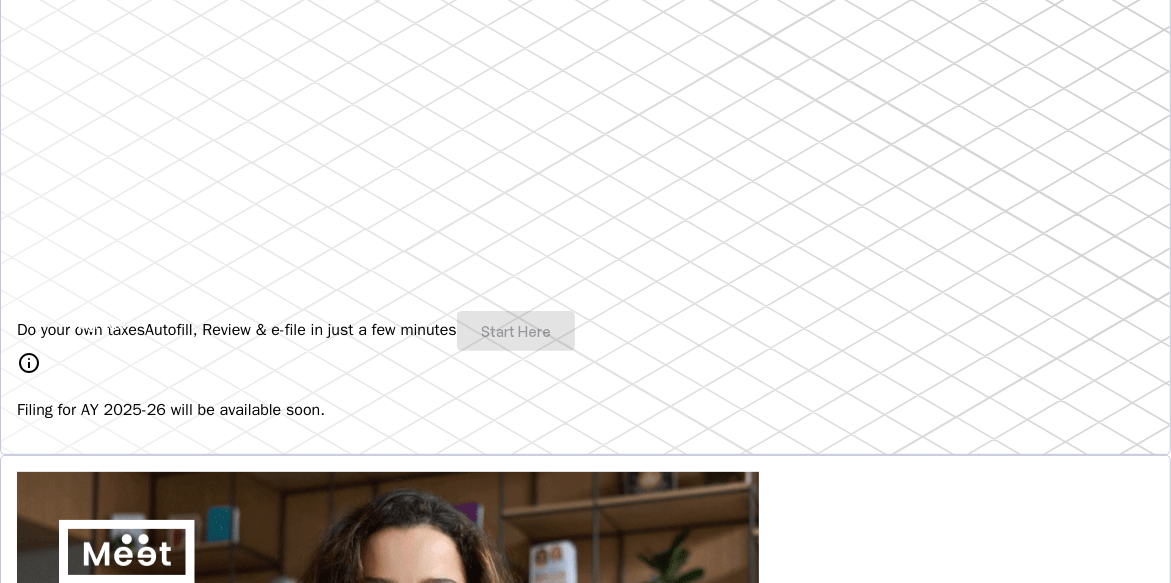 click on "Do your own taxes   Autofill, Review & e-file in just a few minutes   Start Here" at bounding box center (585, 331) 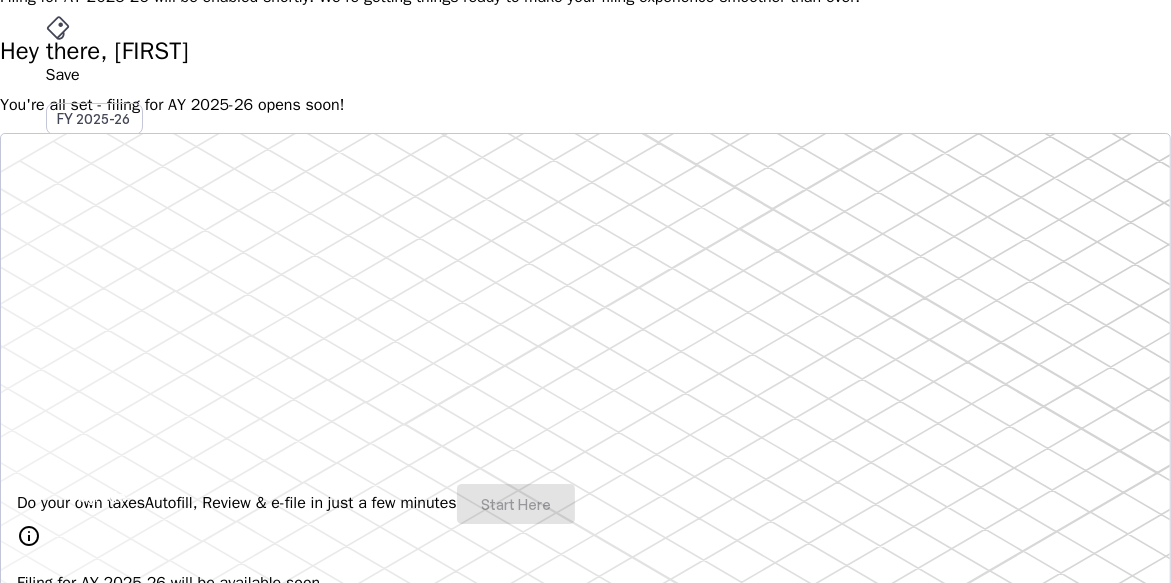 scroll, scrollTop: 0, scrollLeft: 0, axis: both 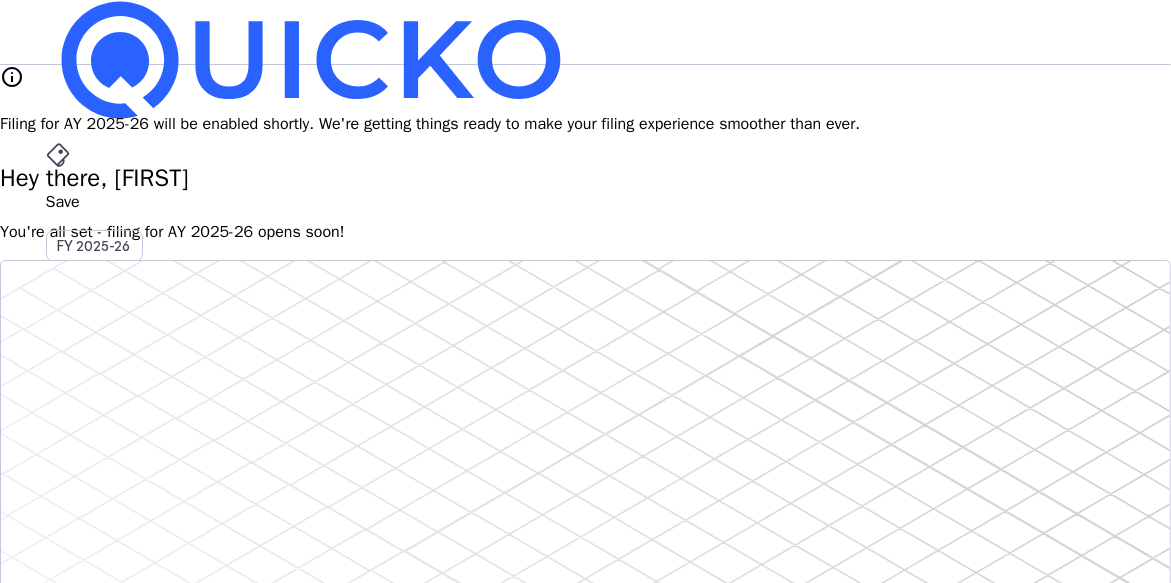 click on "arrow_drop_down" at bounding box center [58, 536] 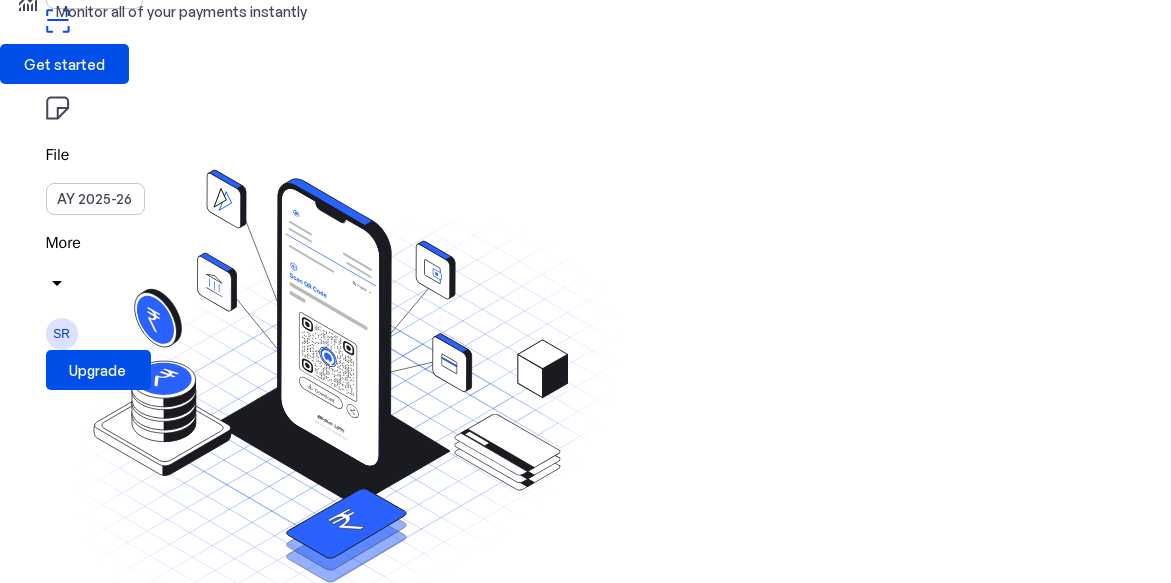 scroll, scrollTop: 262, scrollLeft: 0, axis: vertical 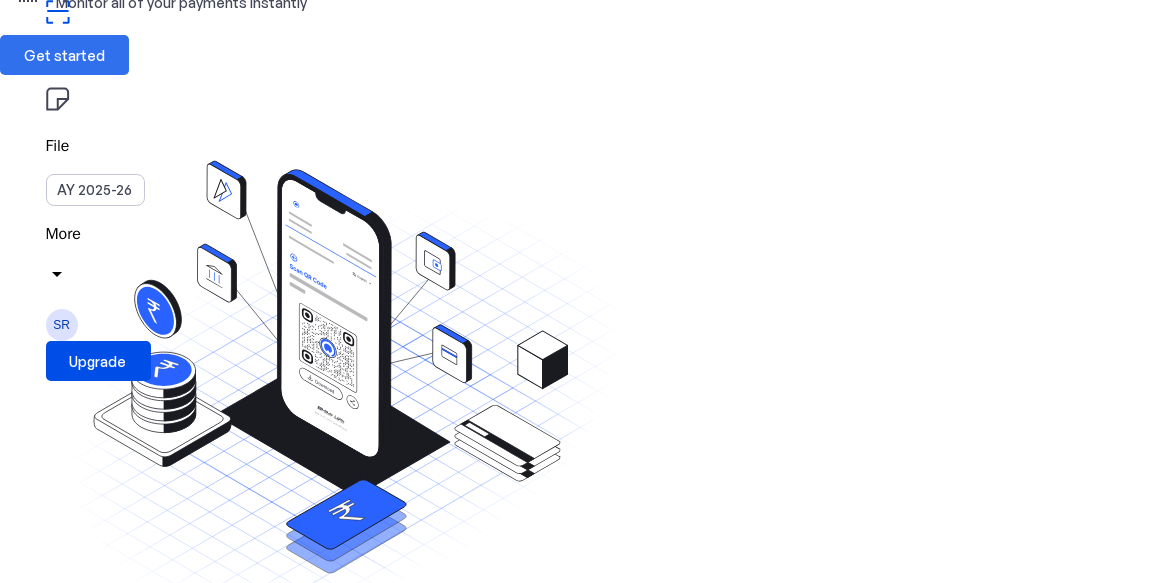 click on "Get started" at bounding box center (64, 55) 